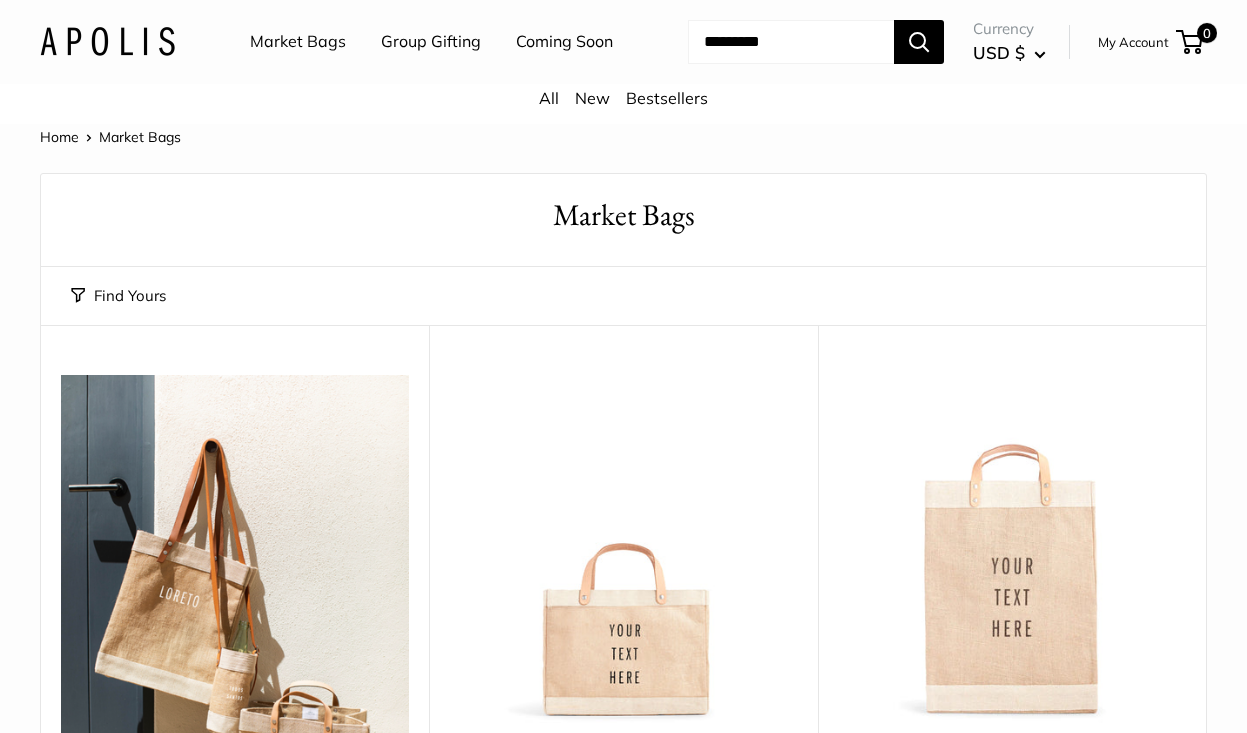 scroll, scrollTop: 0, scrollLeft: 0, axis: both 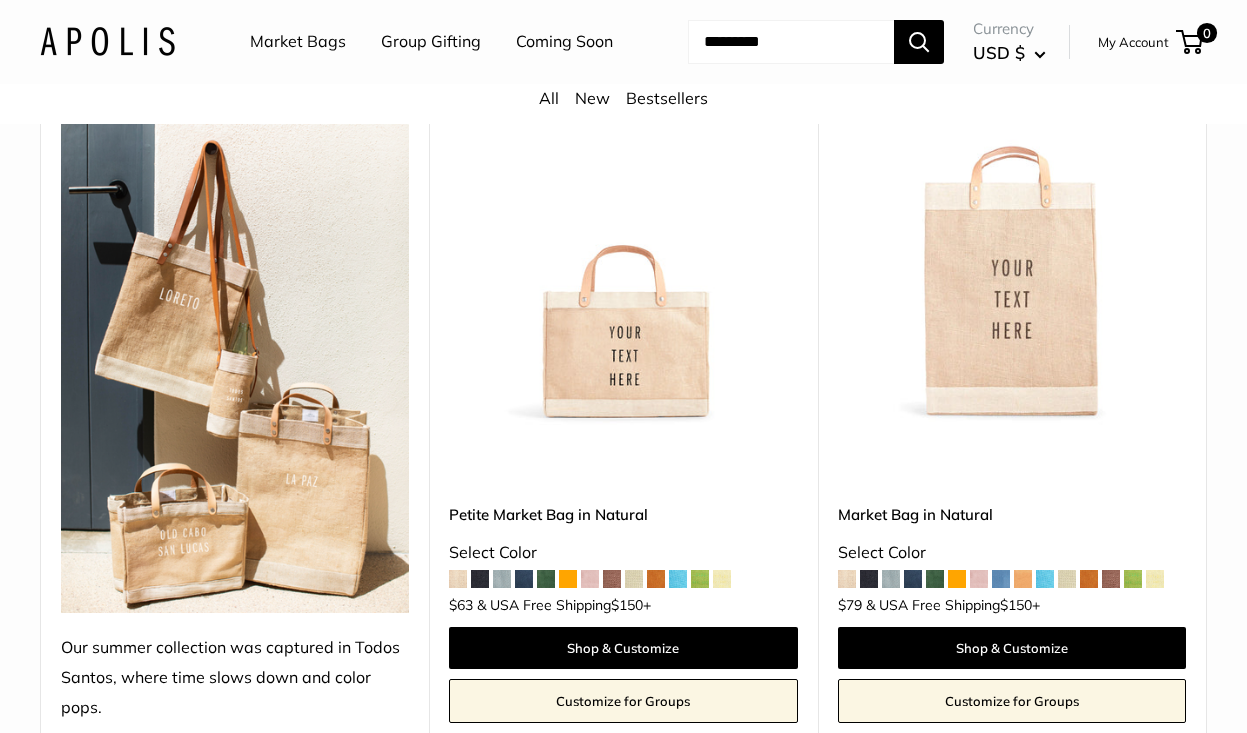 click at bounding box center (0, 0) 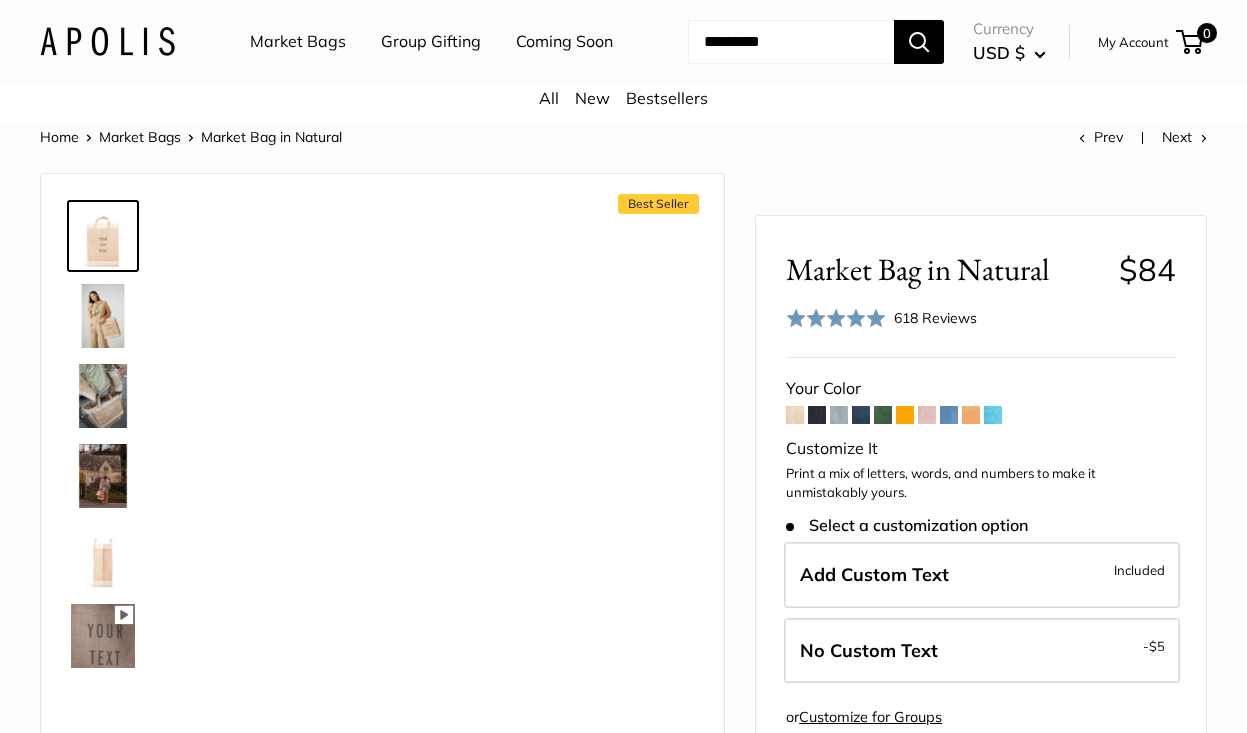 scroll, scrollTop: 0, scrollLeft: 0, axis: both 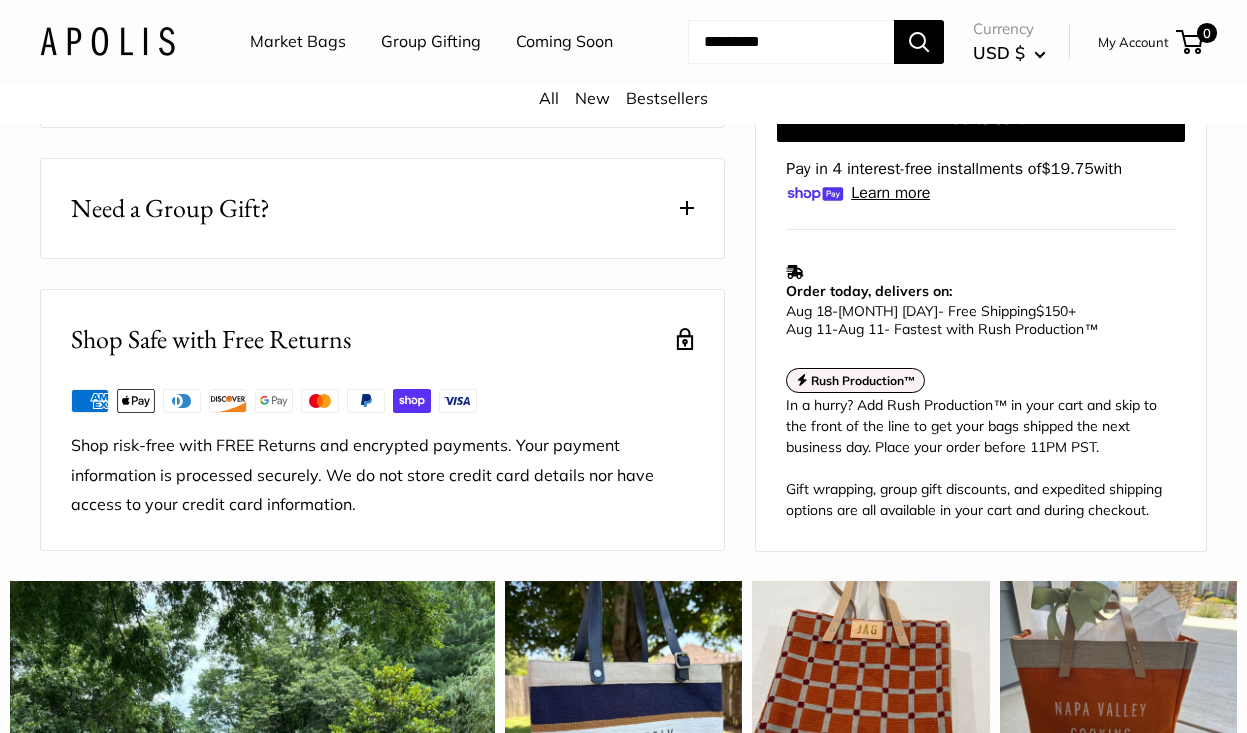 click on "Need a Group Gift?" at bounding box center [382, 208] 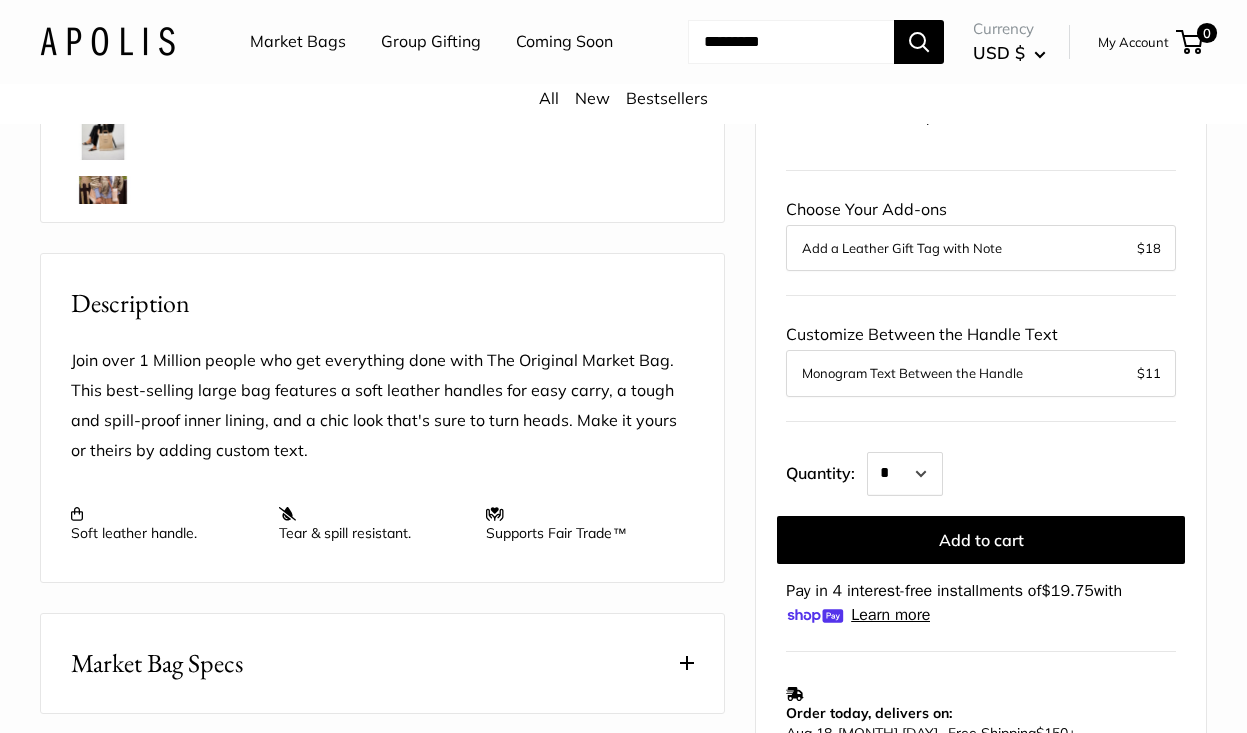 scroll, scrollTop: 589, scrollLeft: 0, axis: vertical 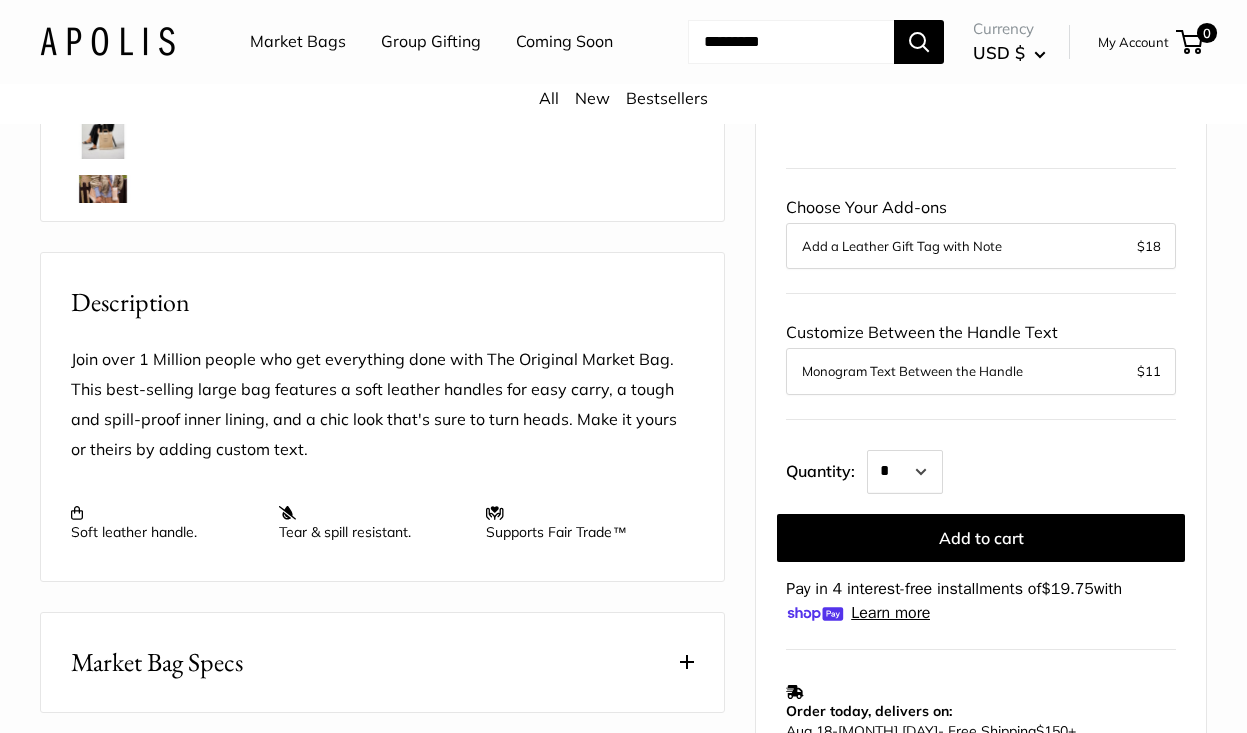click on "Bestsellers" at bounding box center [667, 98] 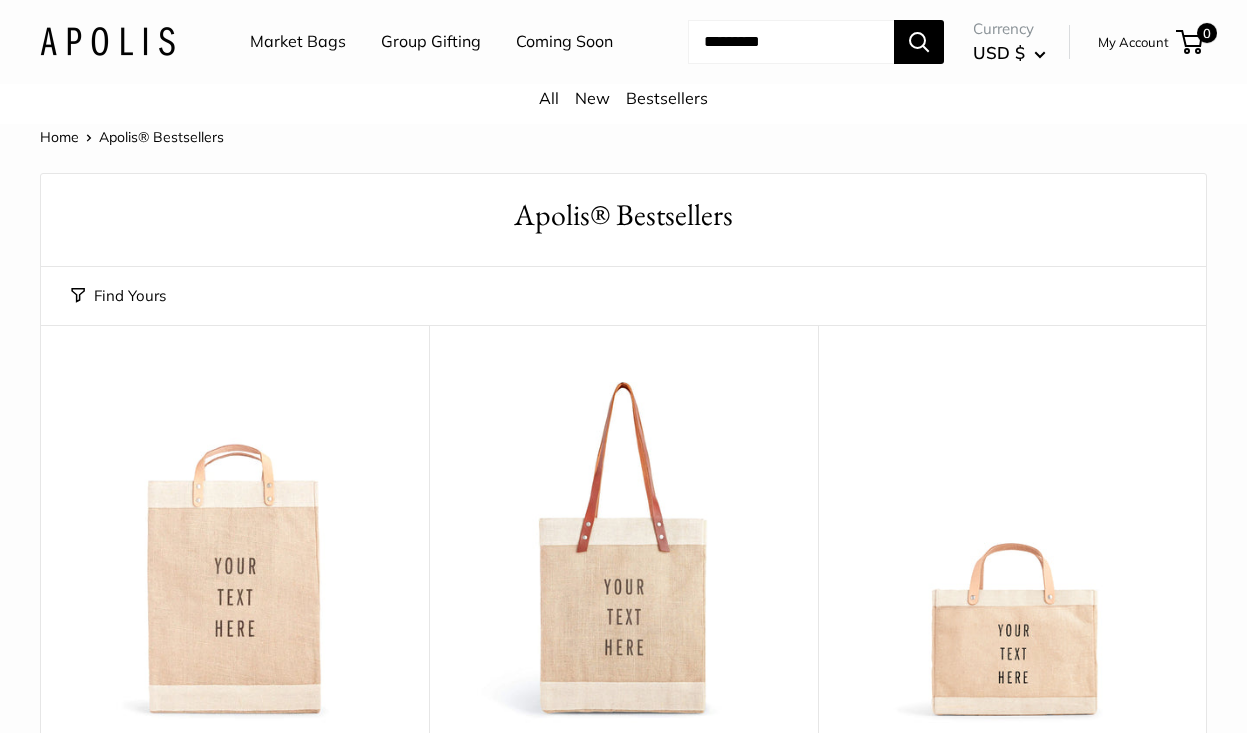 scroll, scrollTop: 0, scrollLeft: 0, axis: both 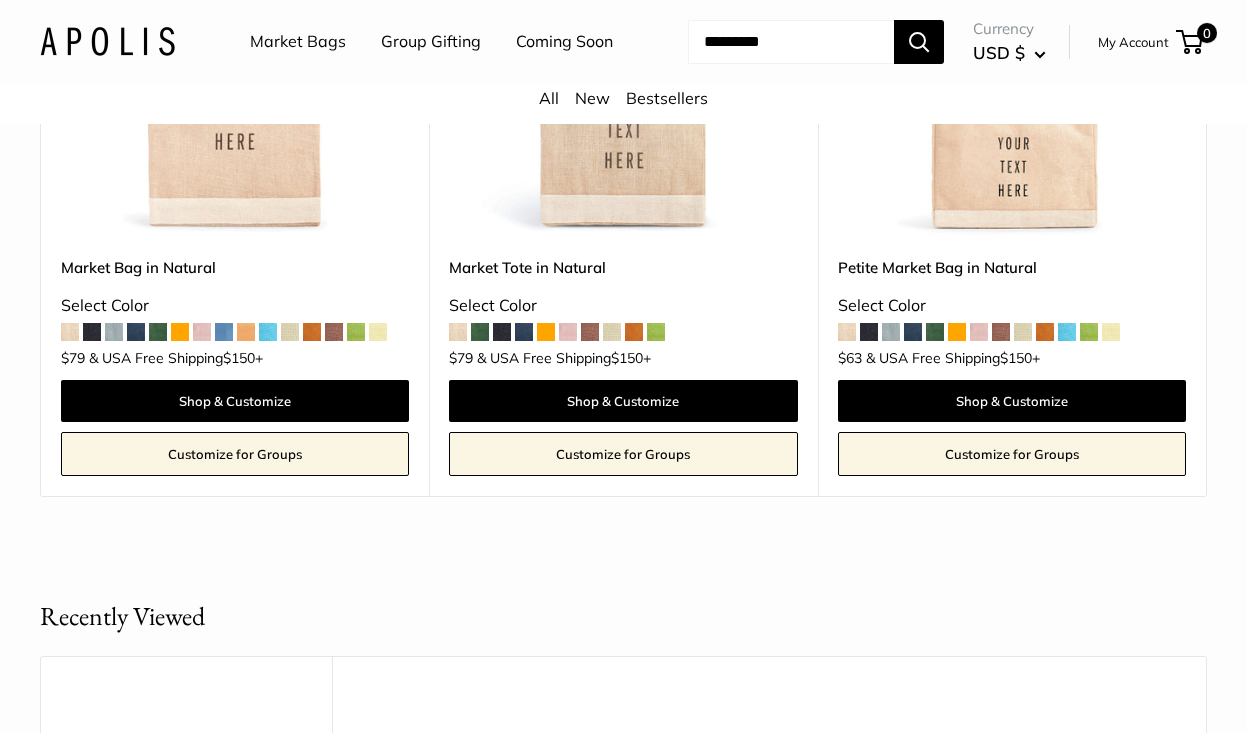 click at bounding box center [92, 332] 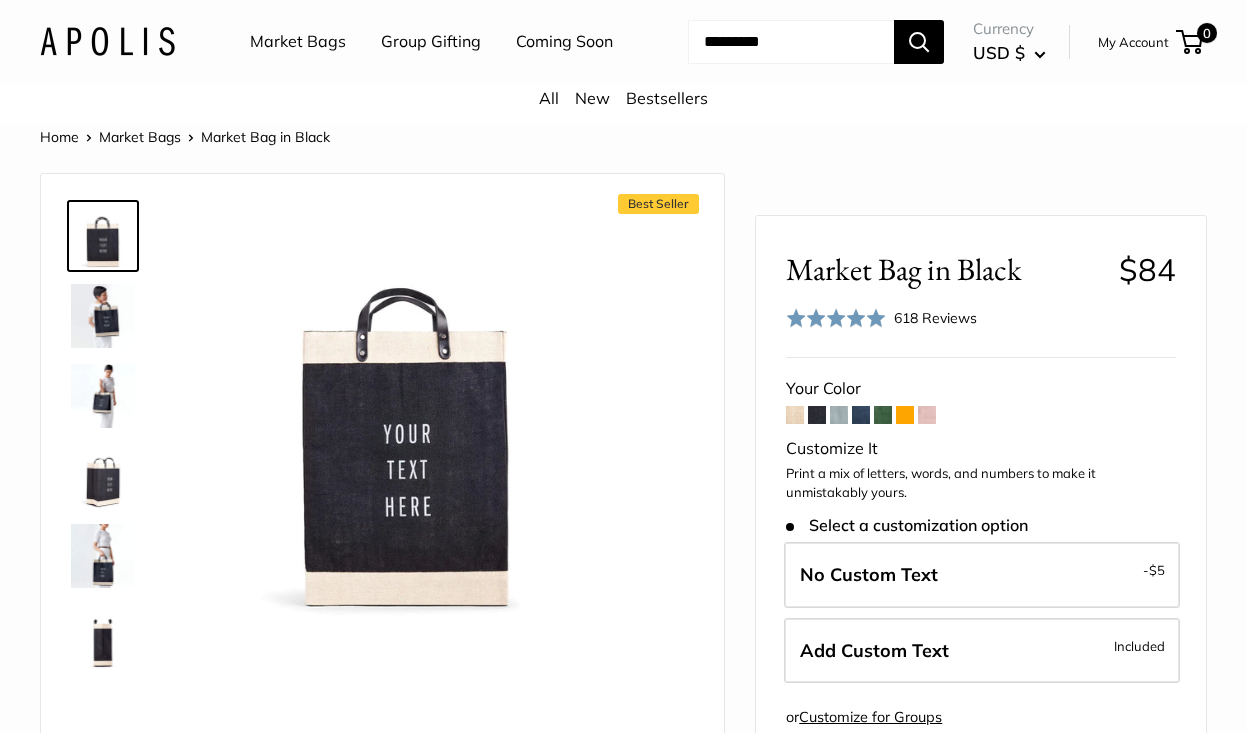 scroll, scrollTop: 0, scrollLeft: 0, axis: both 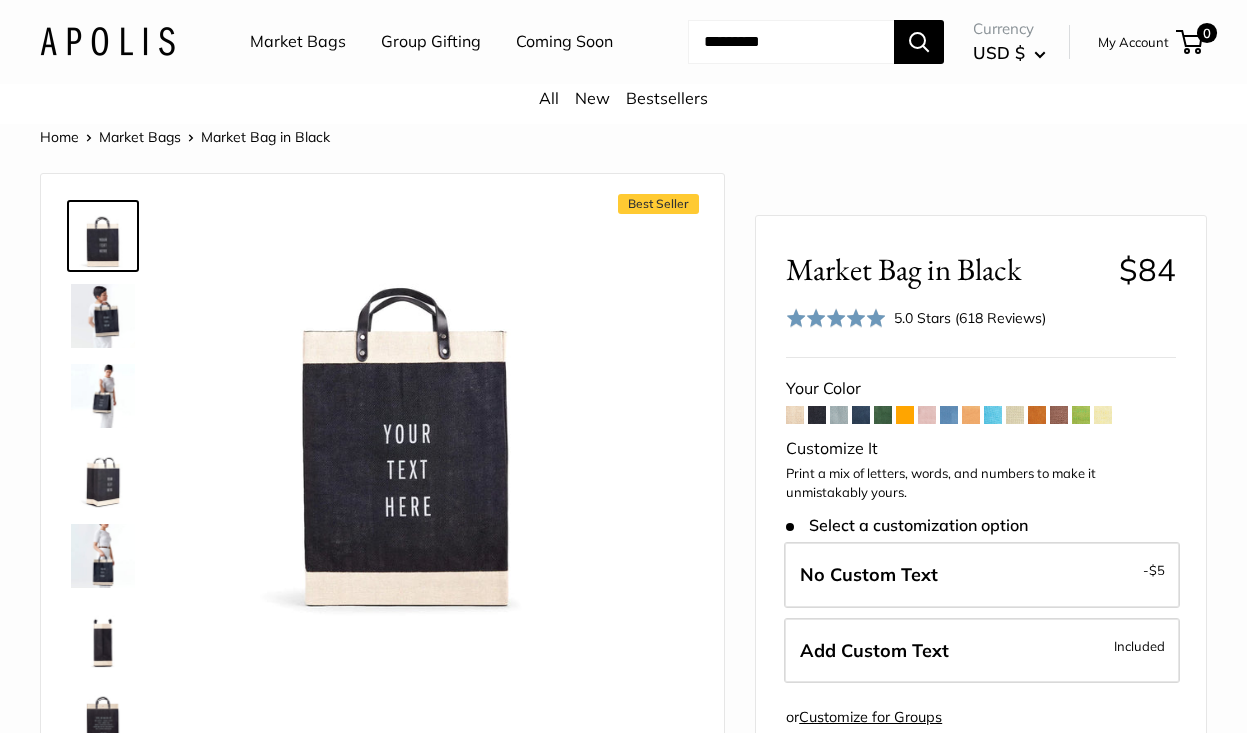 click at bounding box center (817, 415) 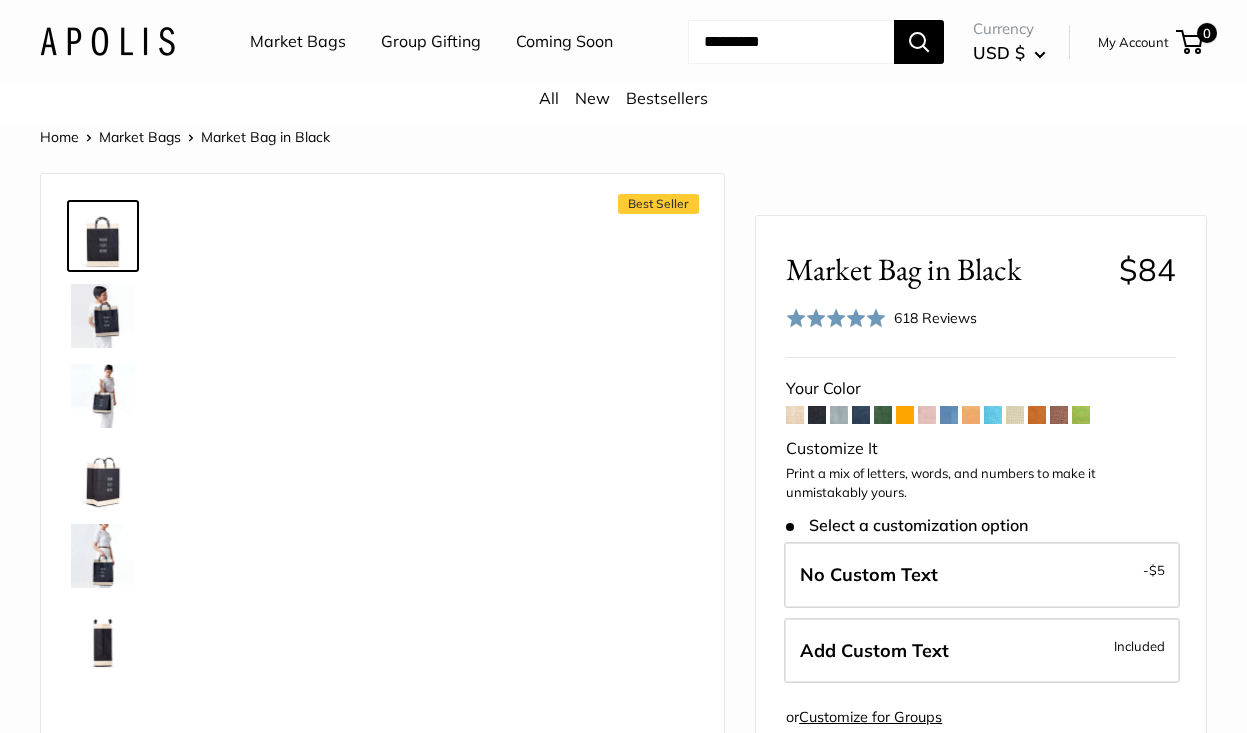 scroll, scrollTop: 0, scrollLeft: 0, axis: both 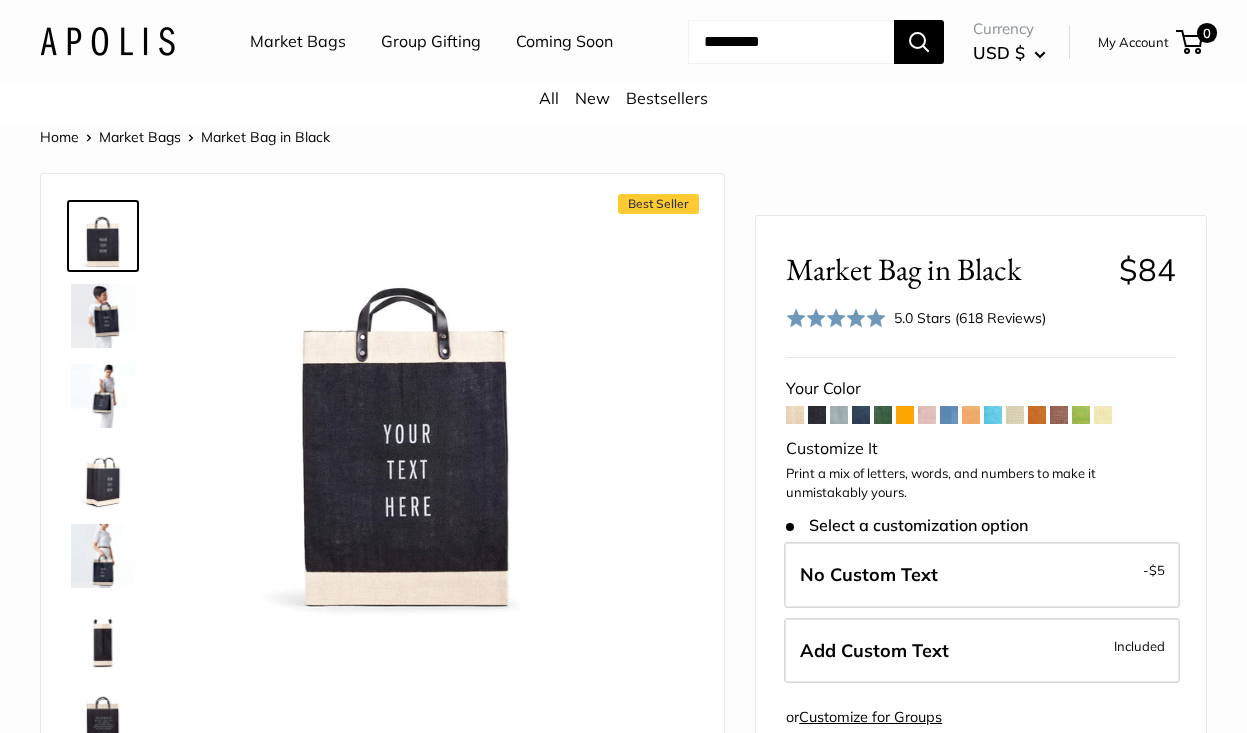 click at bounding box center [103, 316] 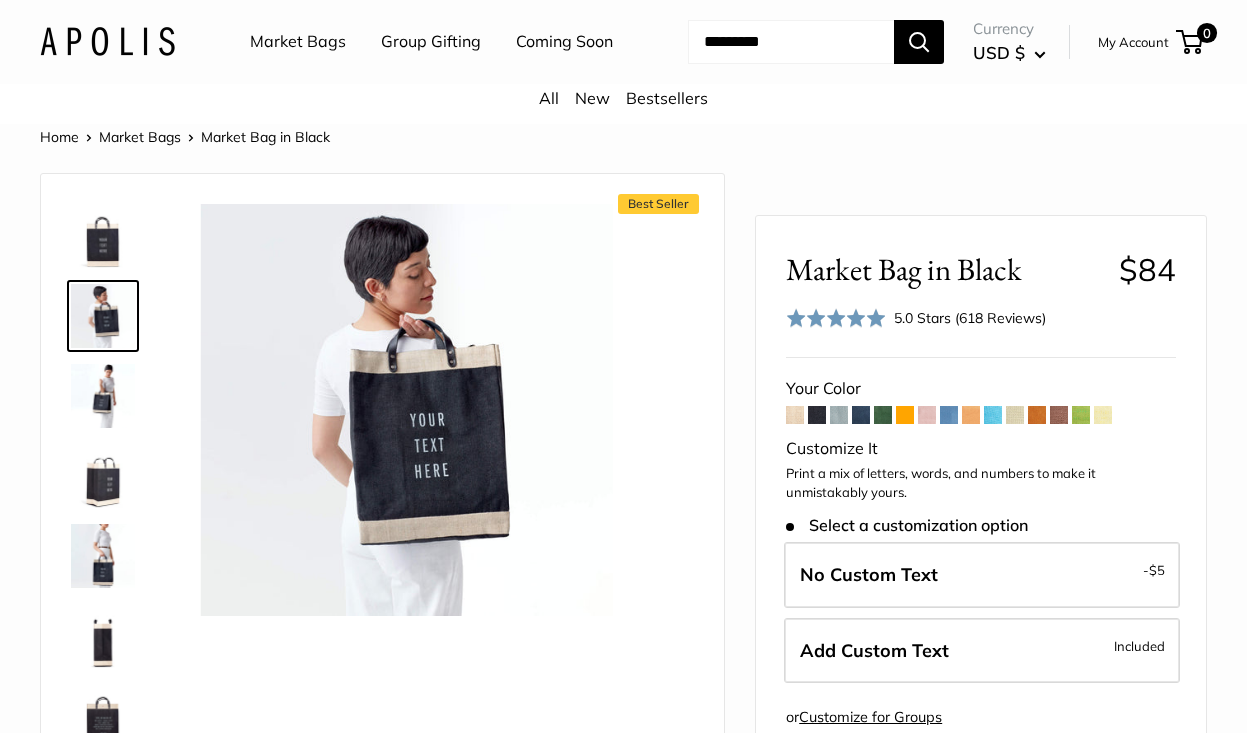 click at bounding box center (103, 476) 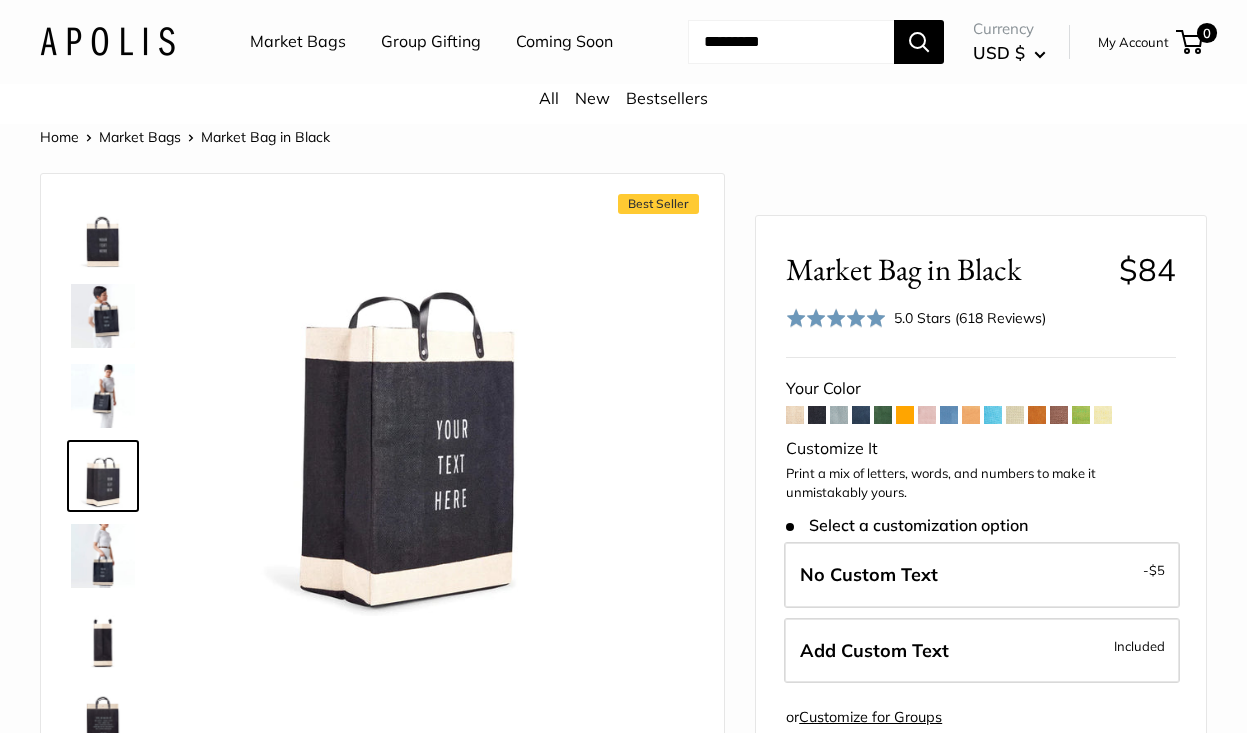 click at bounding box center (1015, 415) 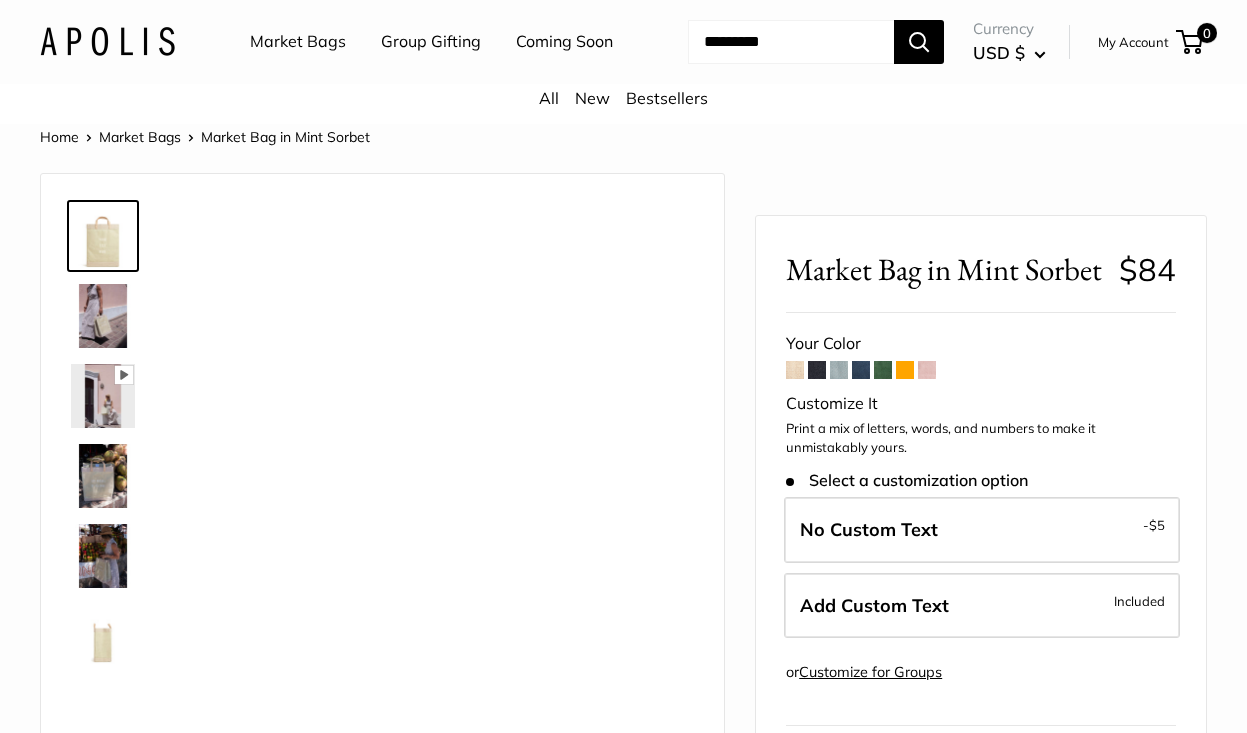 scroll, scrollTop: 0, scrollLeft: 0, axis: both 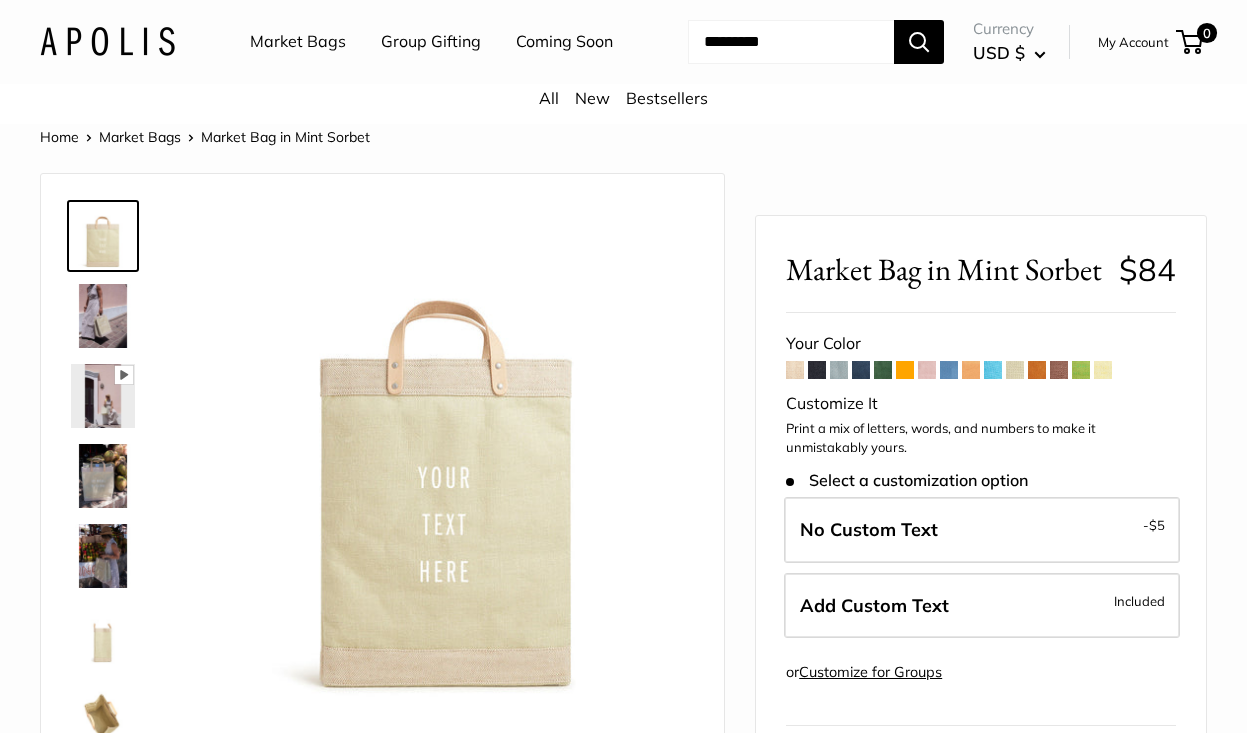 click at bounding box center [861, 370] 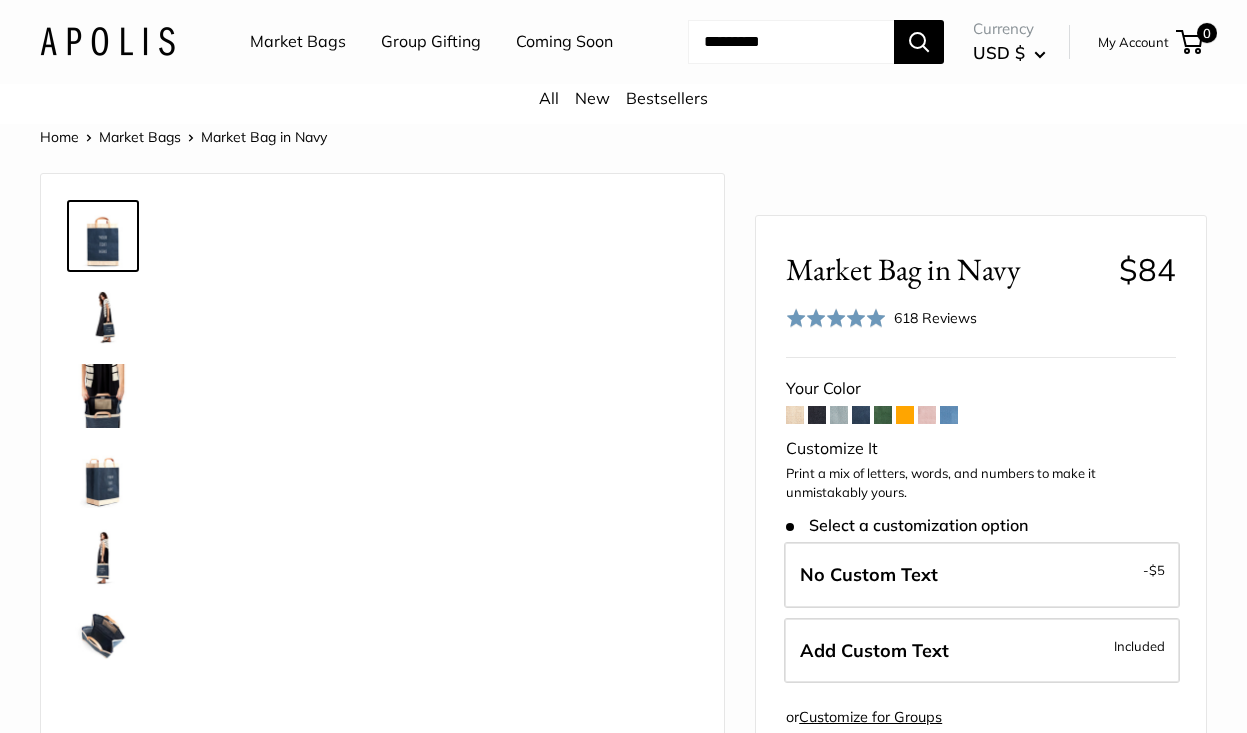 scroll, scrollTop: 0, scrollLeft: 0, axis: both 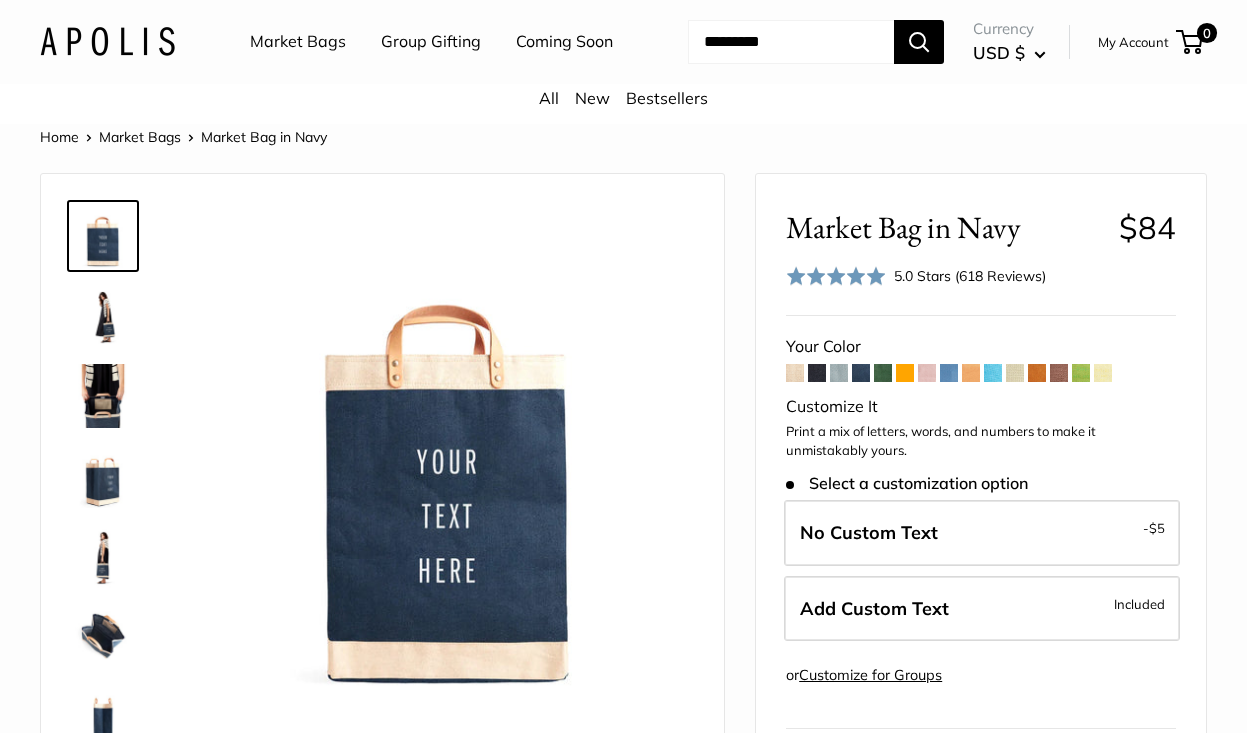 click on "Bestsellers" at bounding box center (667, 98) 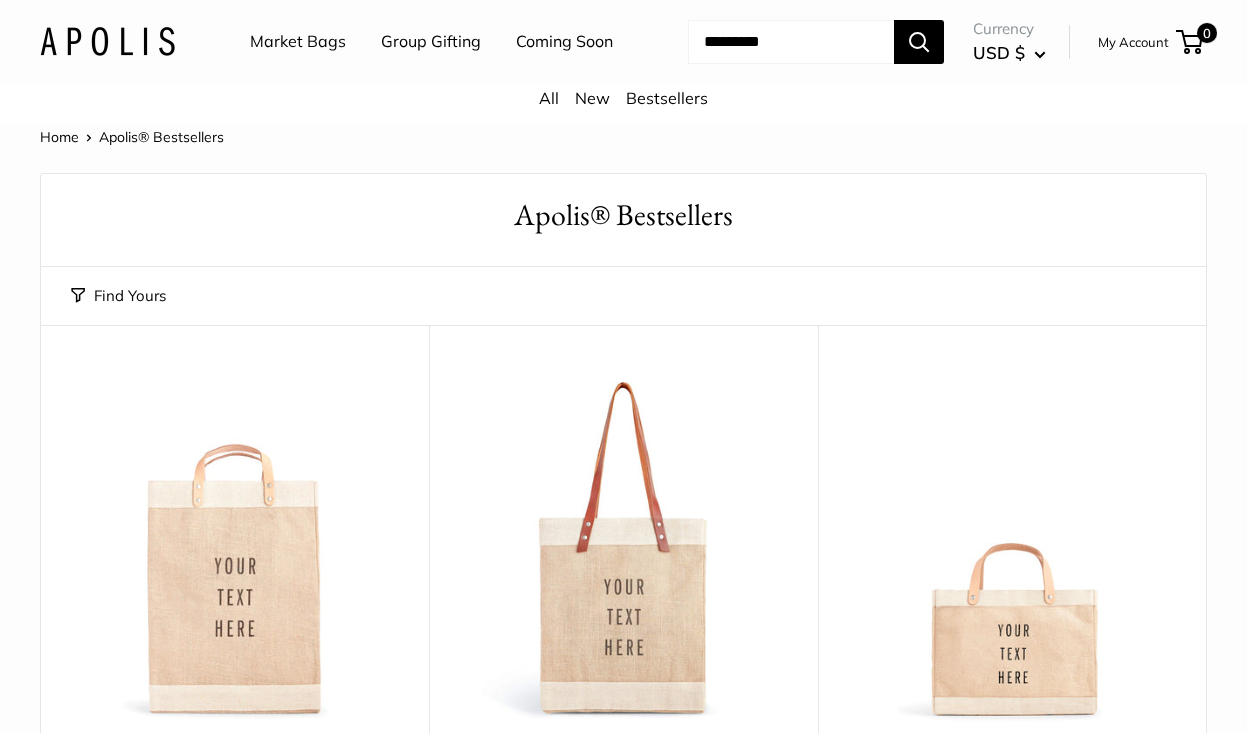 scroll, scrollTop: 0, scrollLeft: 0, axis: both 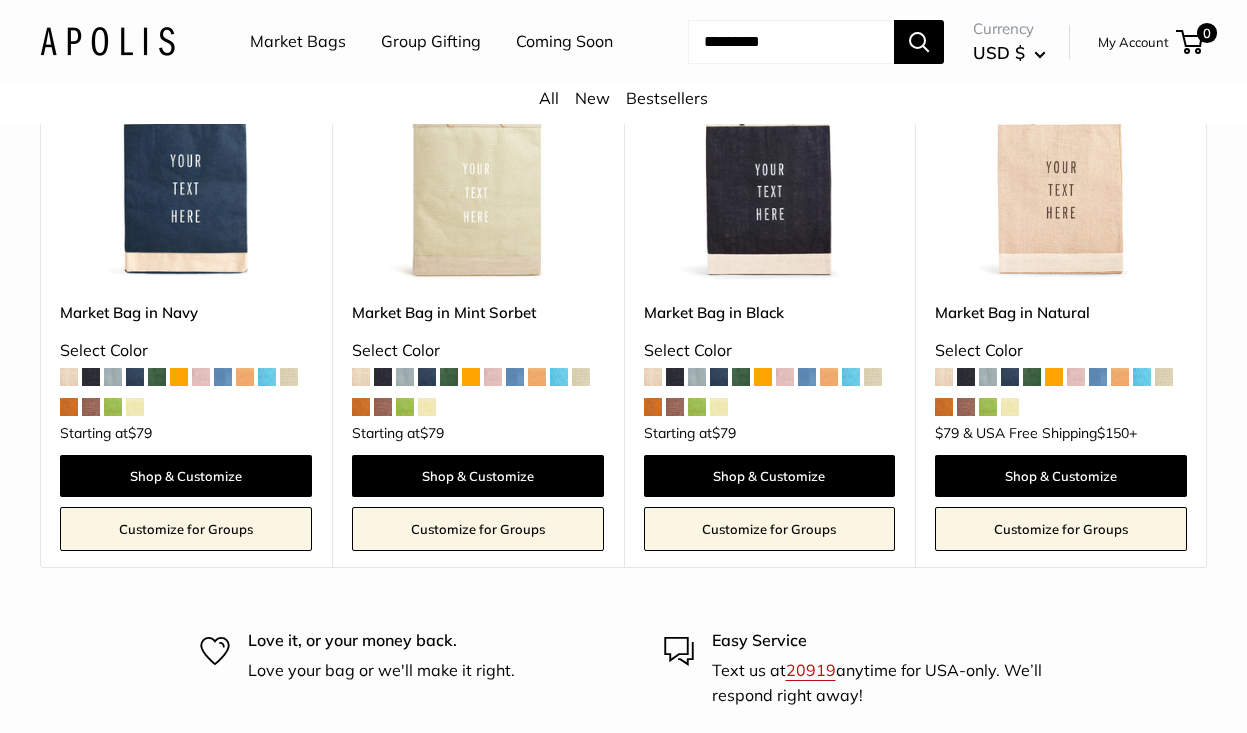 click on "Customize for Groups" at bounding box center [186, 529] 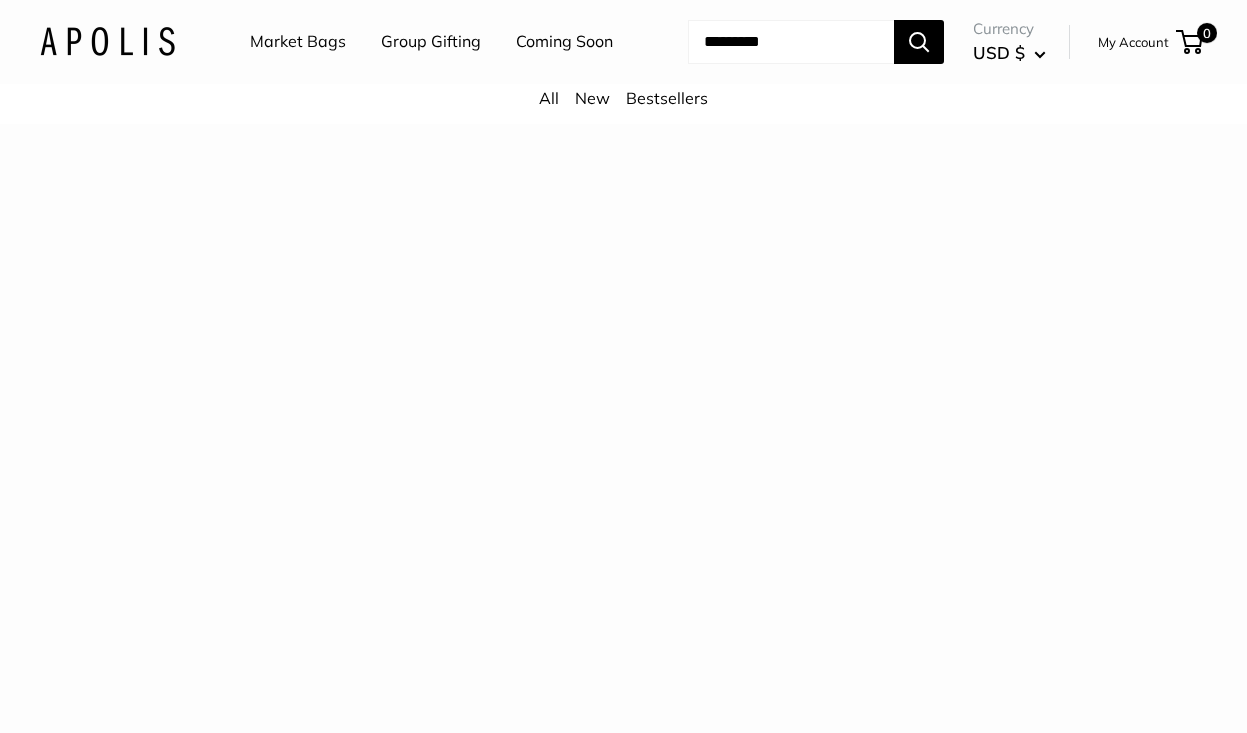 scroll, scrollTop: 0, scrollLeft: 0, axis: both 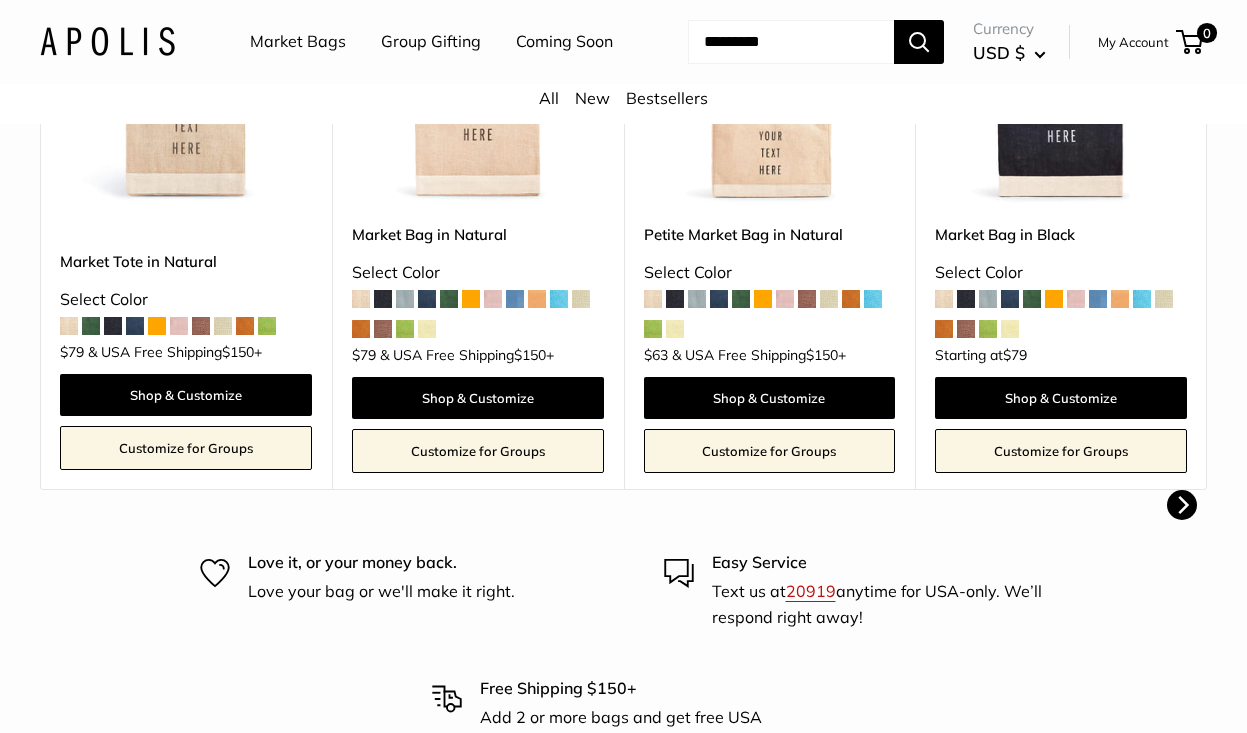 click at bounding box center [0, 0] 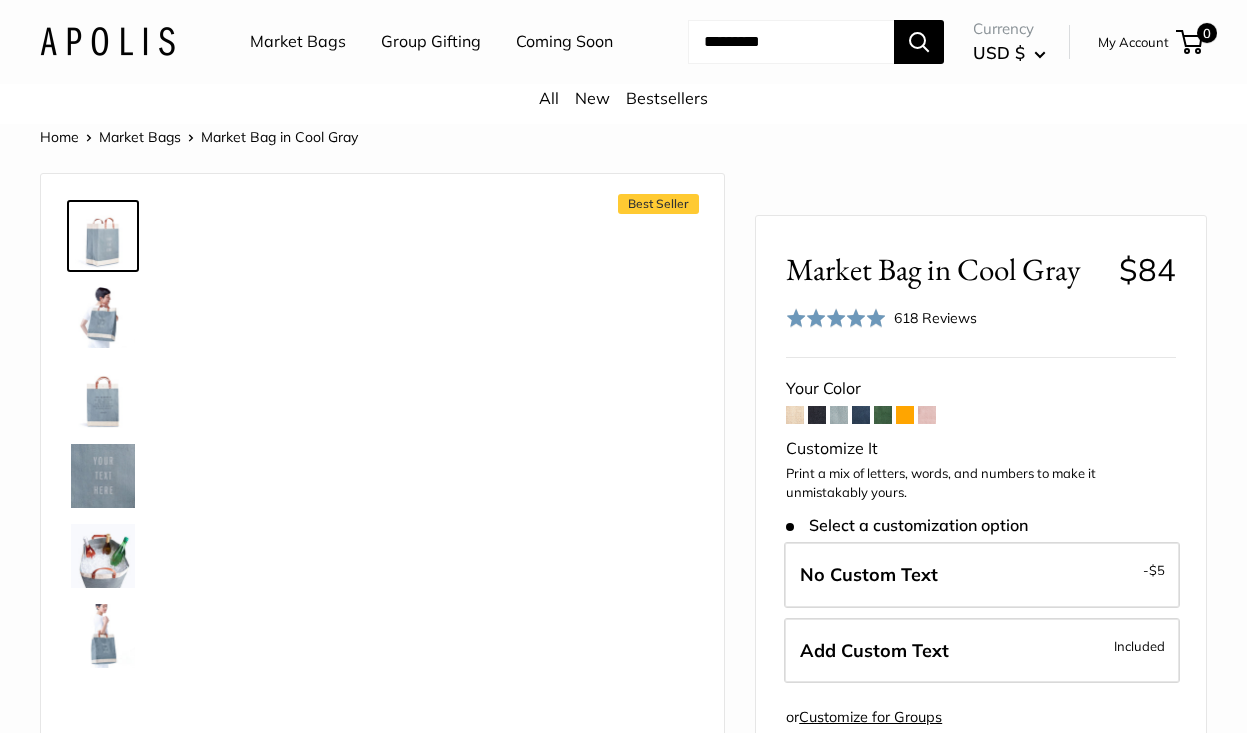 scroll, scrollTop: 0, scrollLeft: 0, axis: both 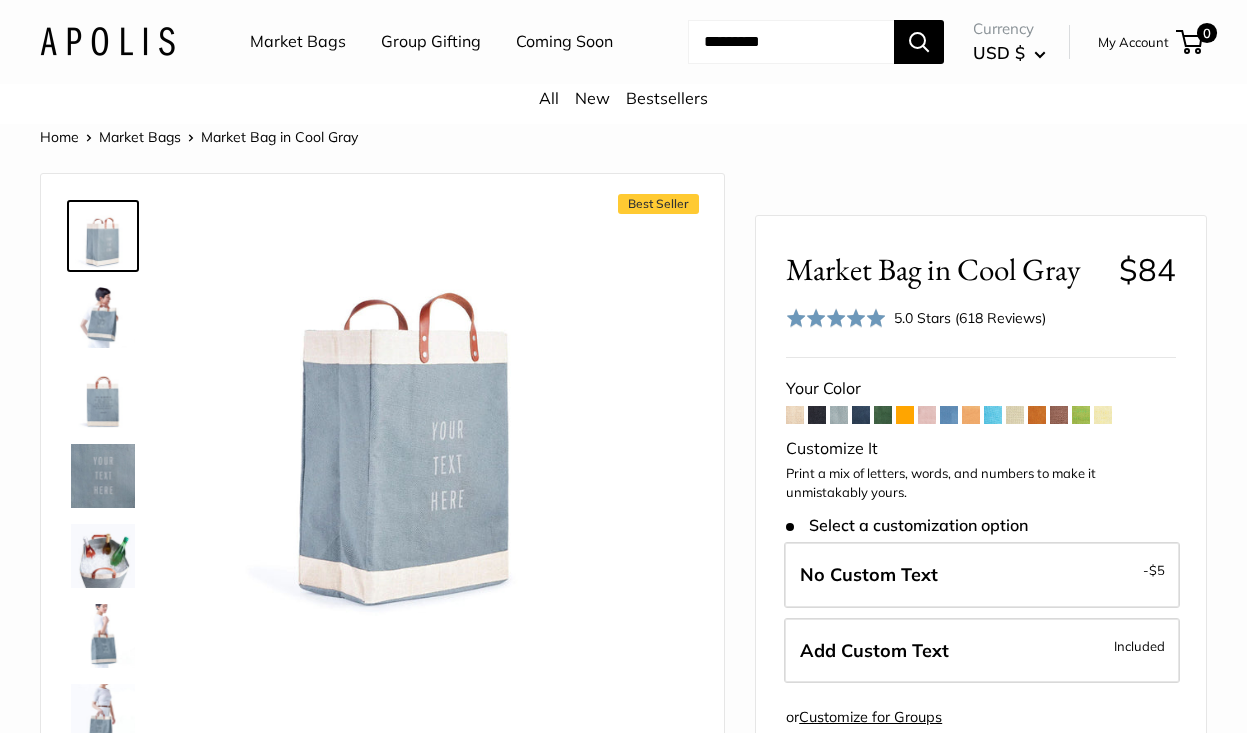 click at bounding box center [817, 415] 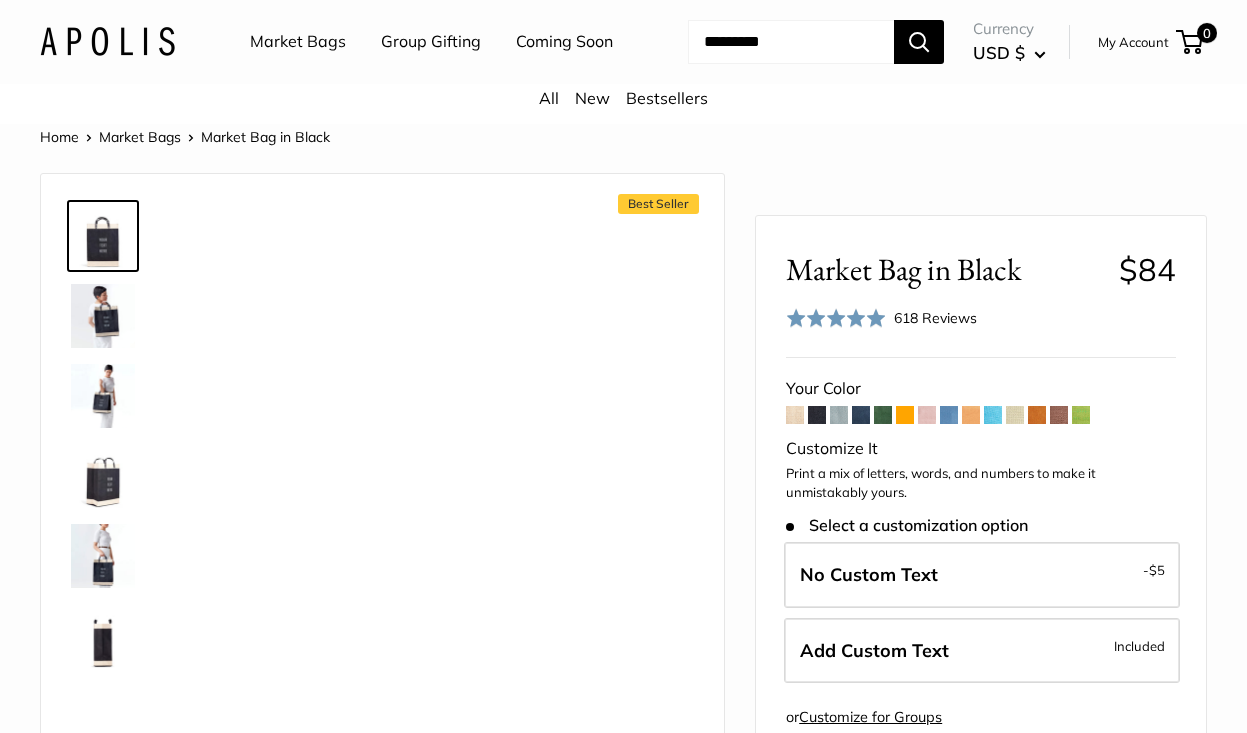 scroll, scrollTop: 0, scrollLeft: 0, axis: both 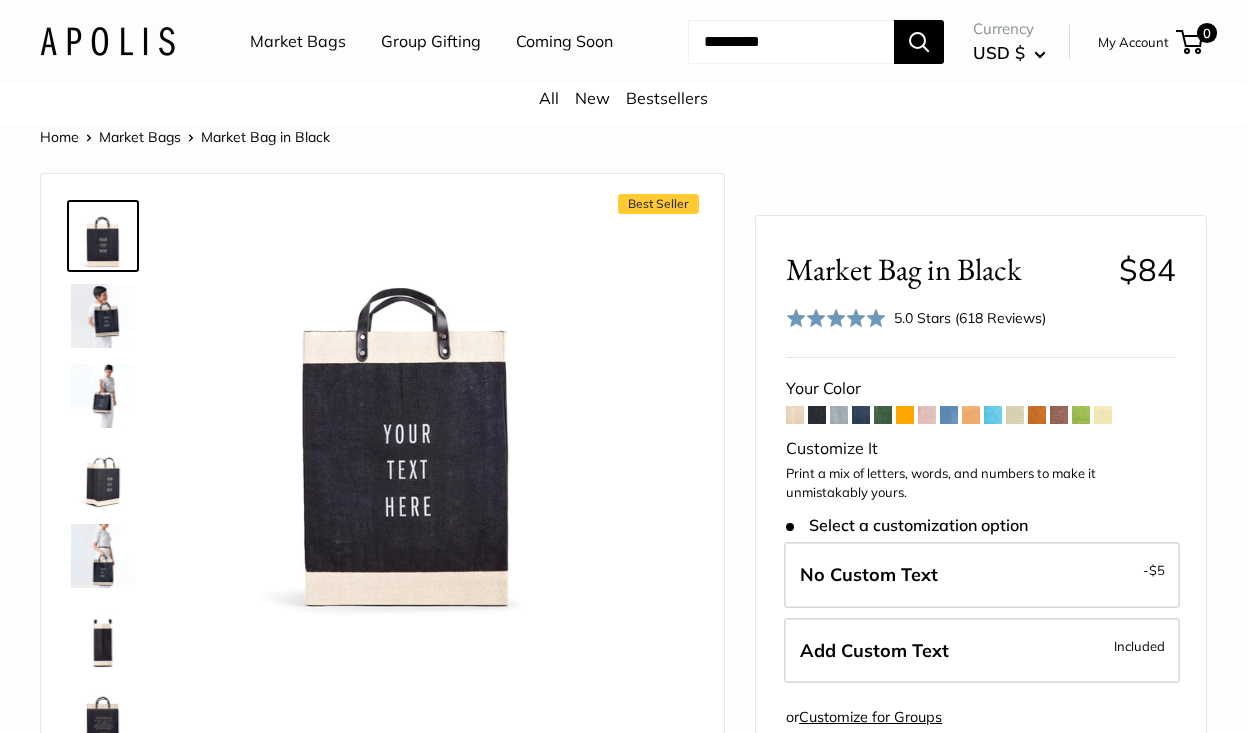 click at bounding box center [795, 415] 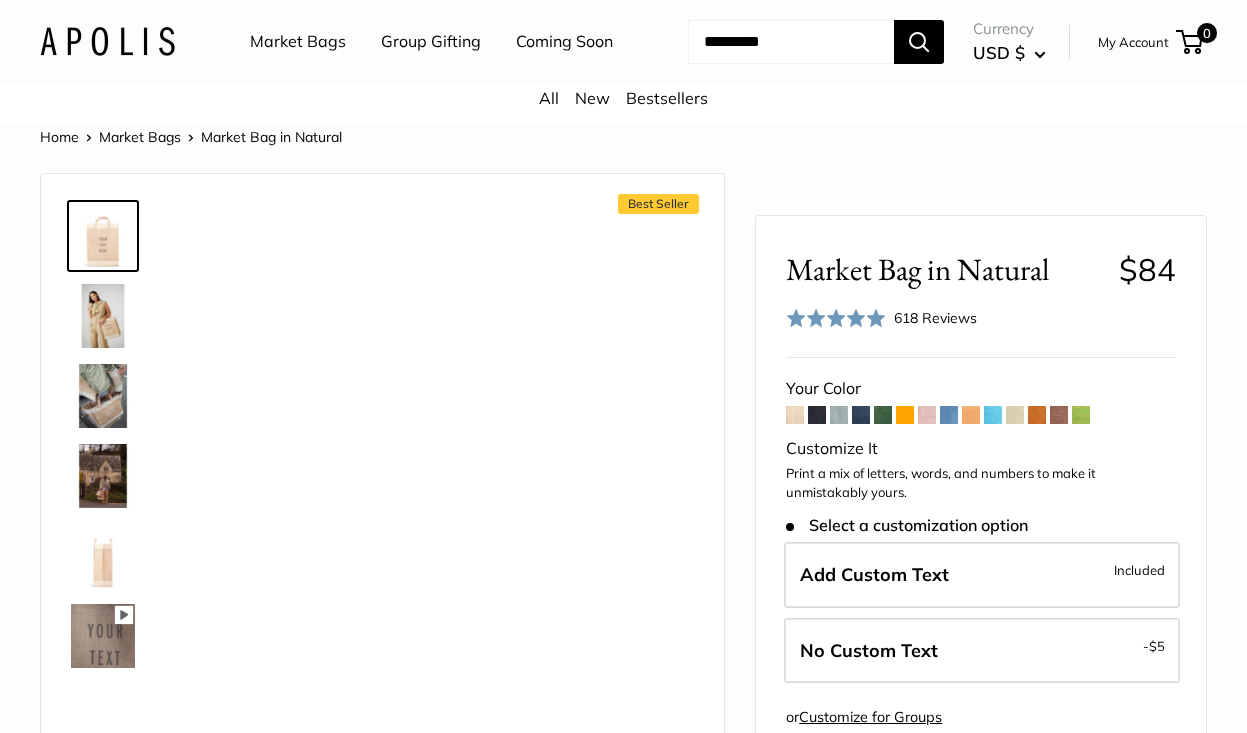 scroll, scrollTop: 0, scrollLeft: 0, axis: both 